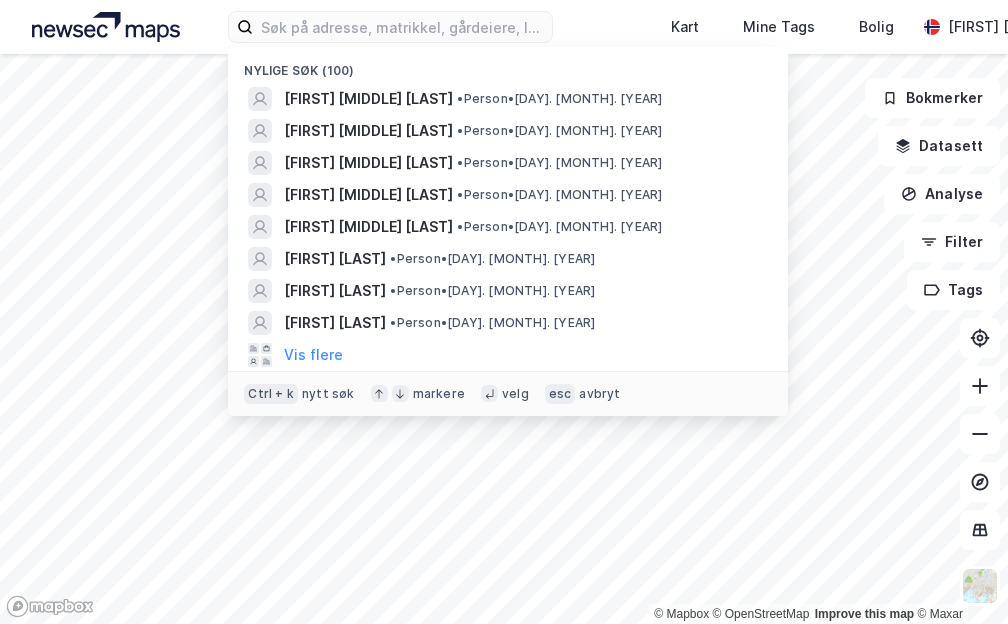 click at bounding box center [402, 27] 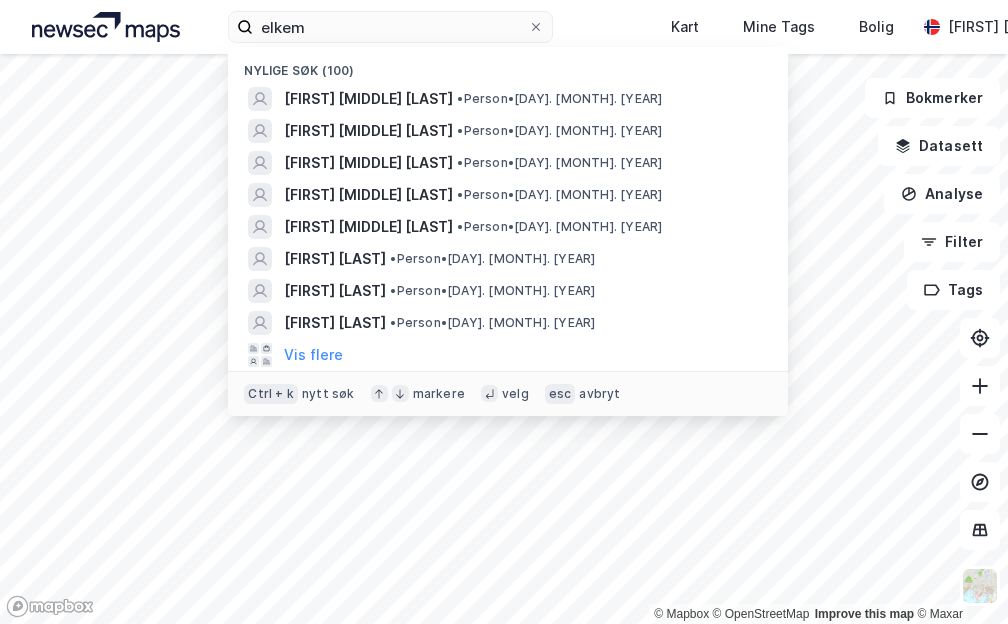 type on "elkem" 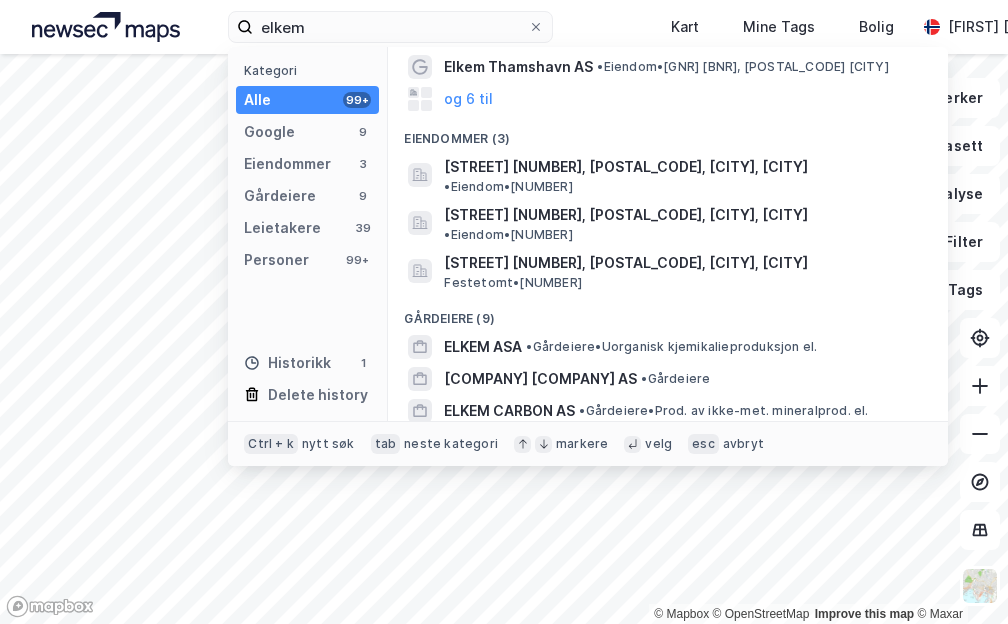 scroll, scrollTop: 97, scrollLeft: 0, axis: vertical 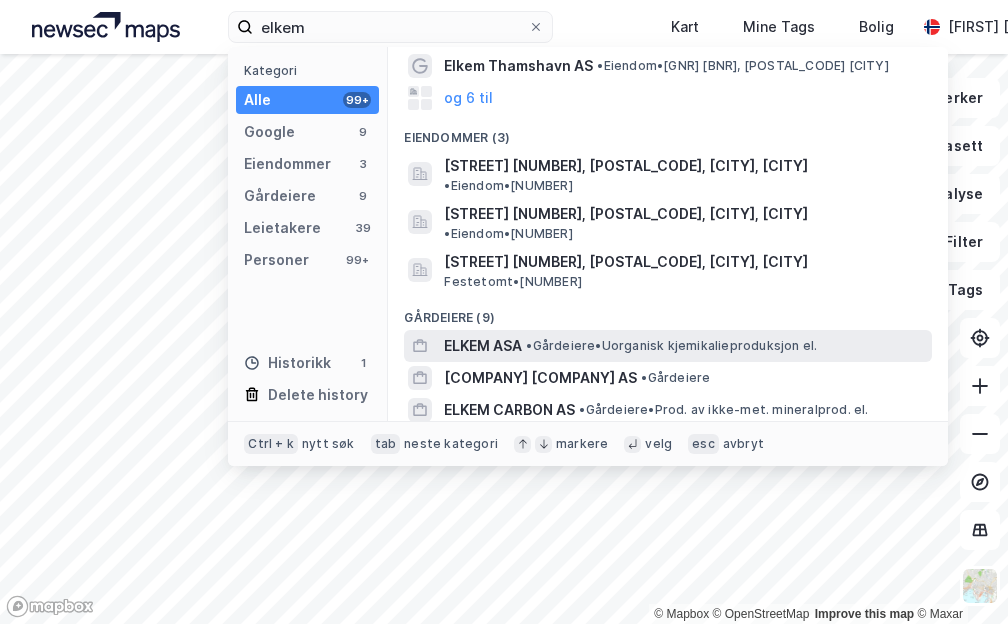 click on "• [TERM] • [TERM]" at bounding box center (671, 346) 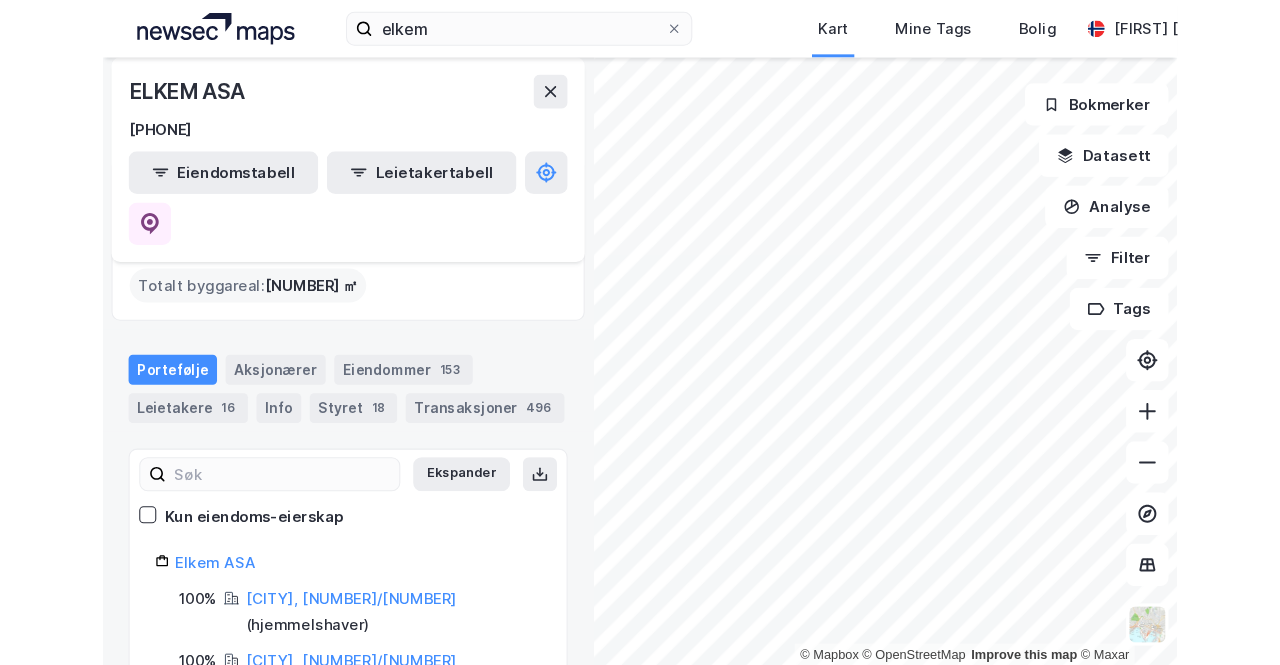 scroll, scrollTop: 100, scrollLeft: 0, axis: vertical 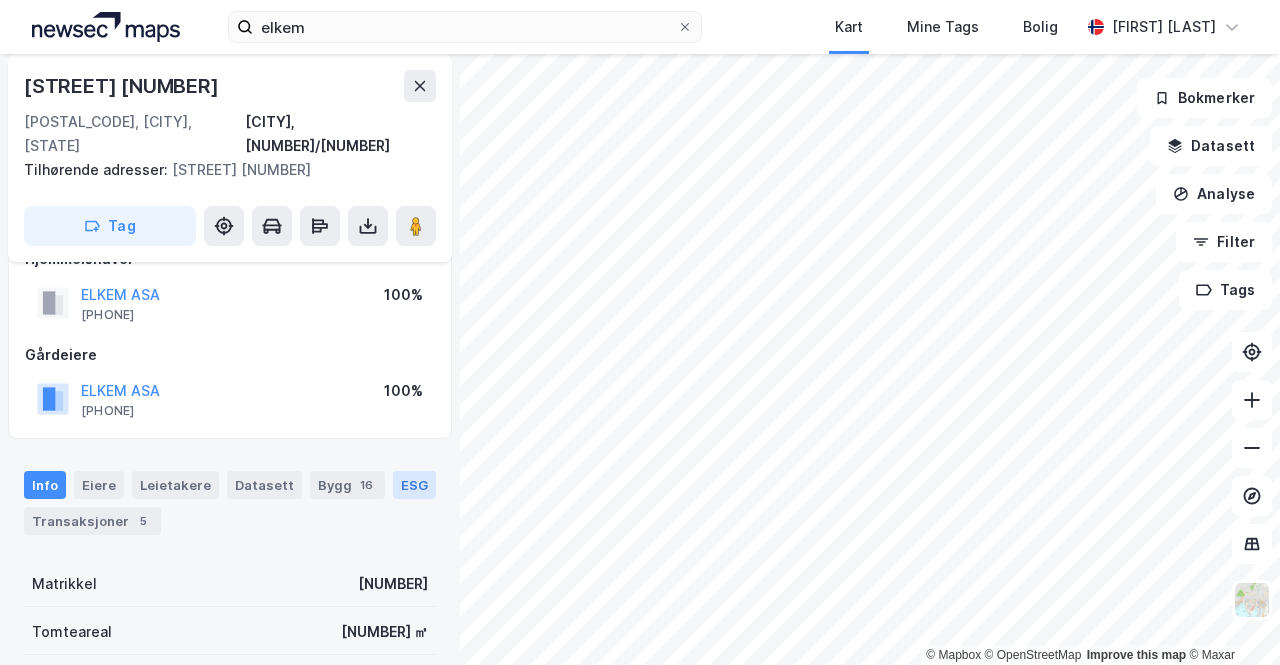 click on "ESG" at bounding box center (414, 485) 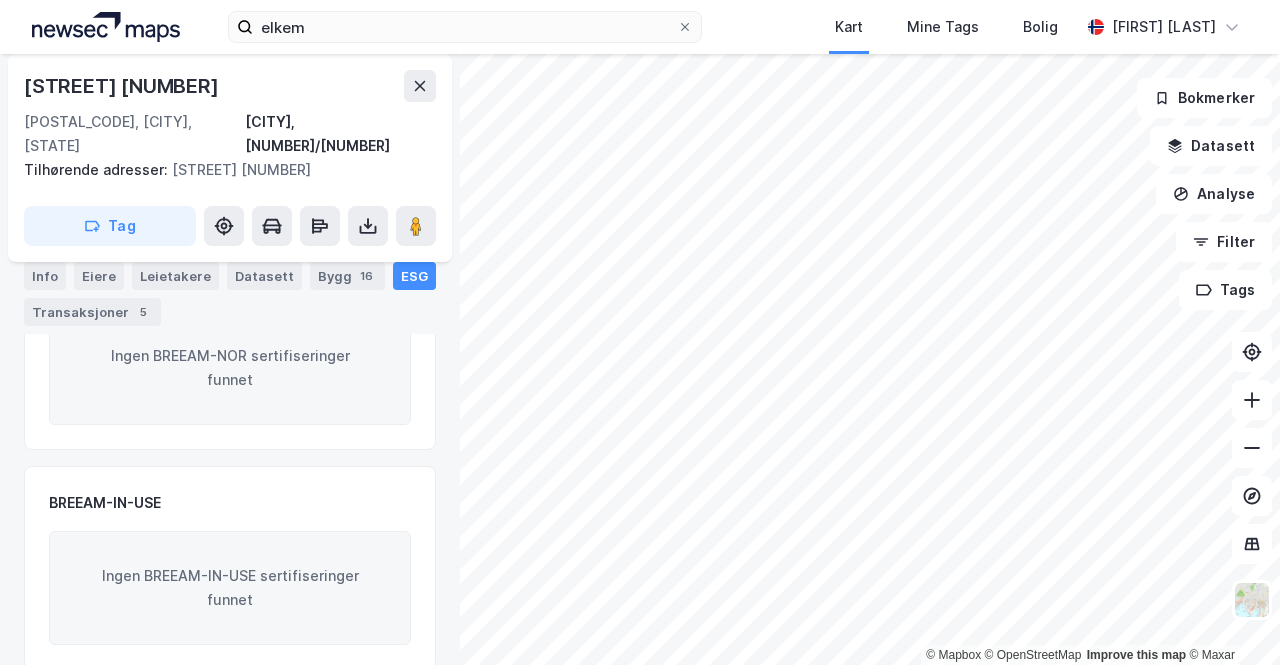 scroll, scrollTop: 0, scrollLeft: 0, axis: both 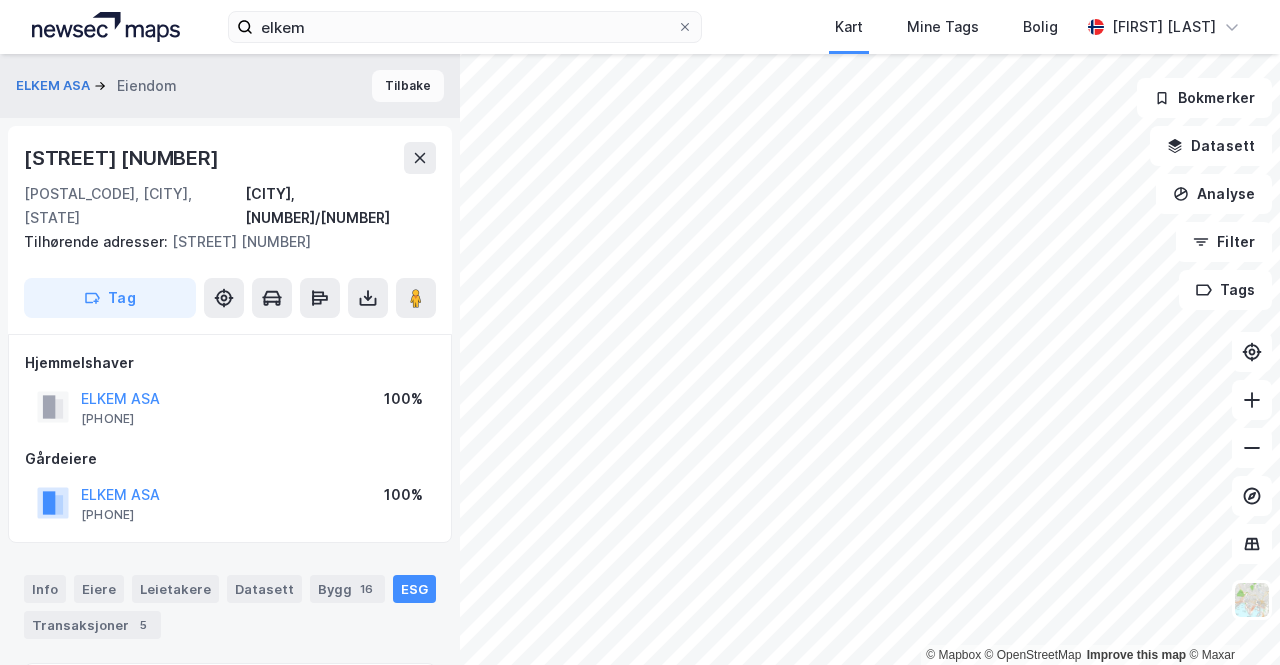 click on "Tilbake" at bounding box center [408, 86] 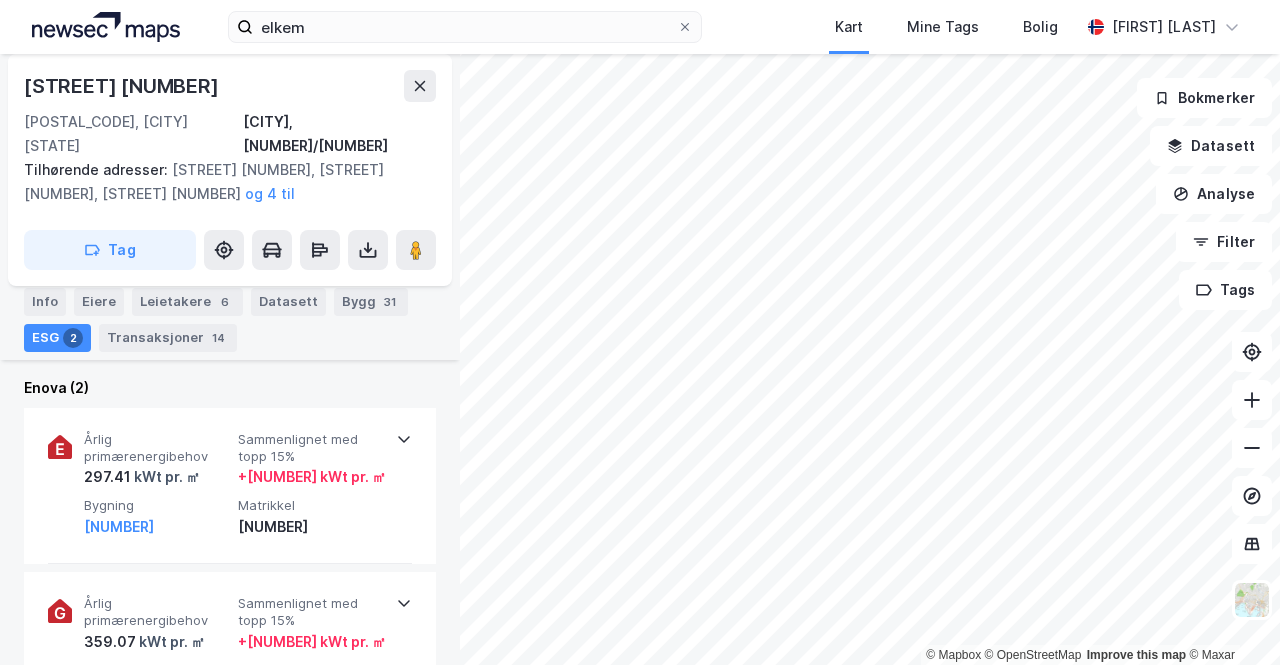 scroll, scrollTop: 218, scrollLeft: 0, axis: vertical 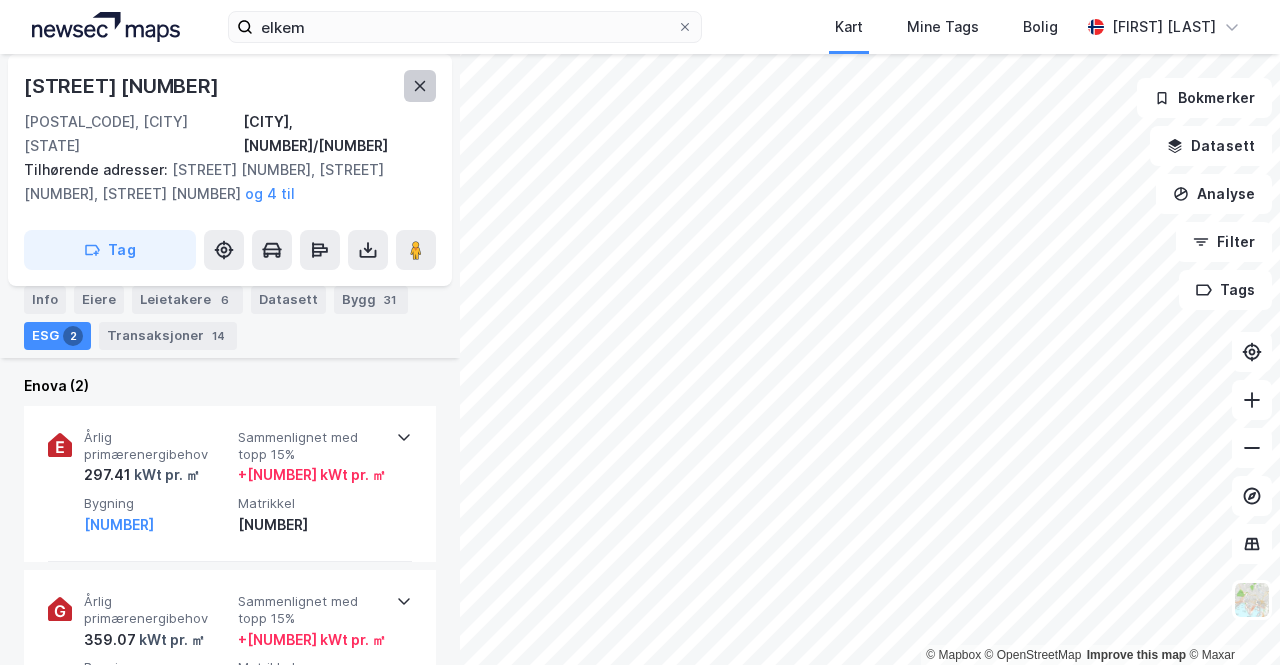 click 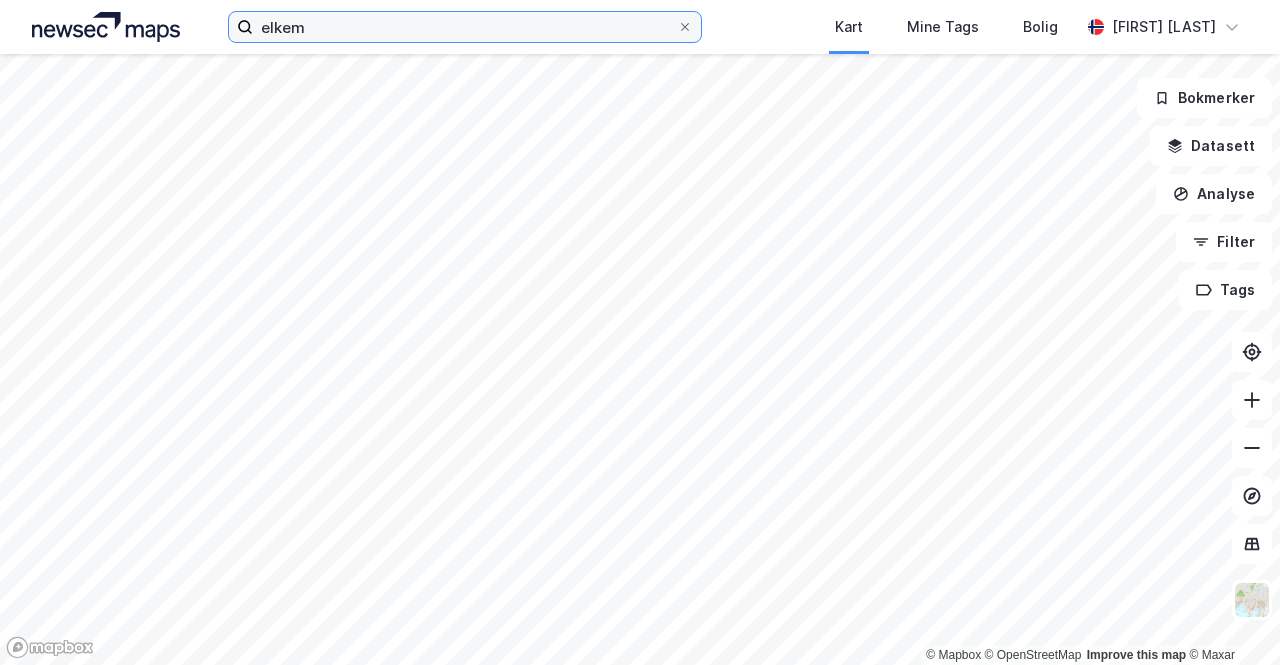 click on "elkem" at bounding box center [465, 27] 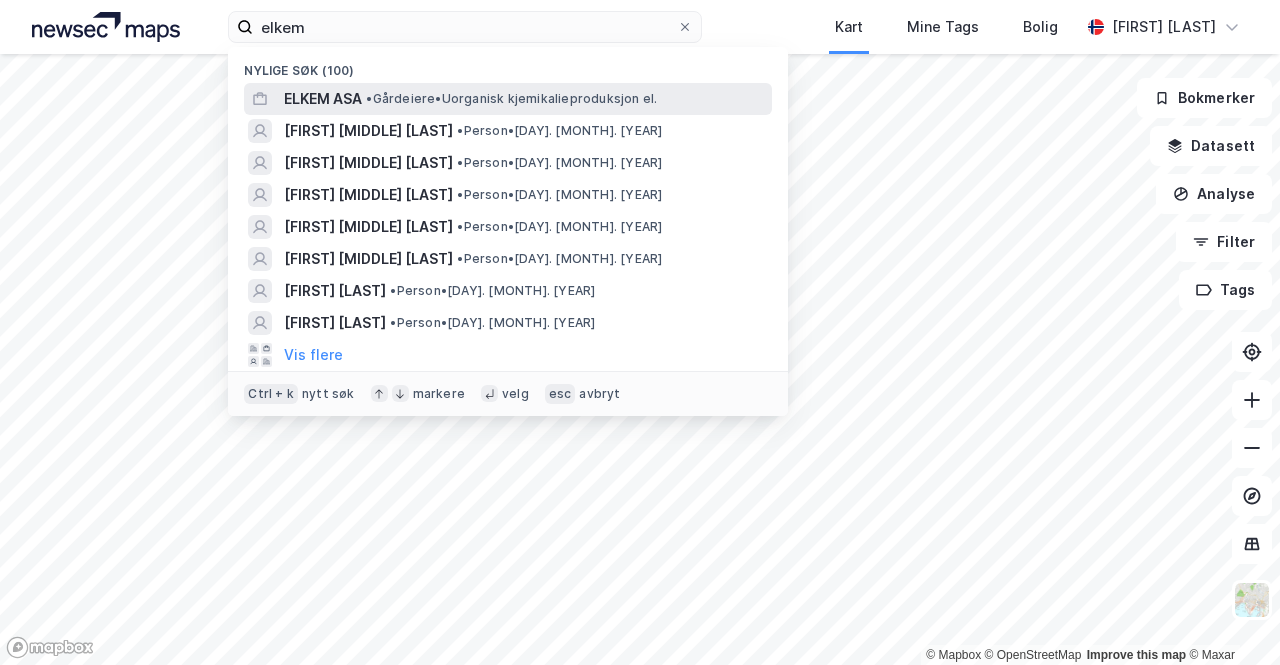 click on "•" at bounding box center (369, 98) 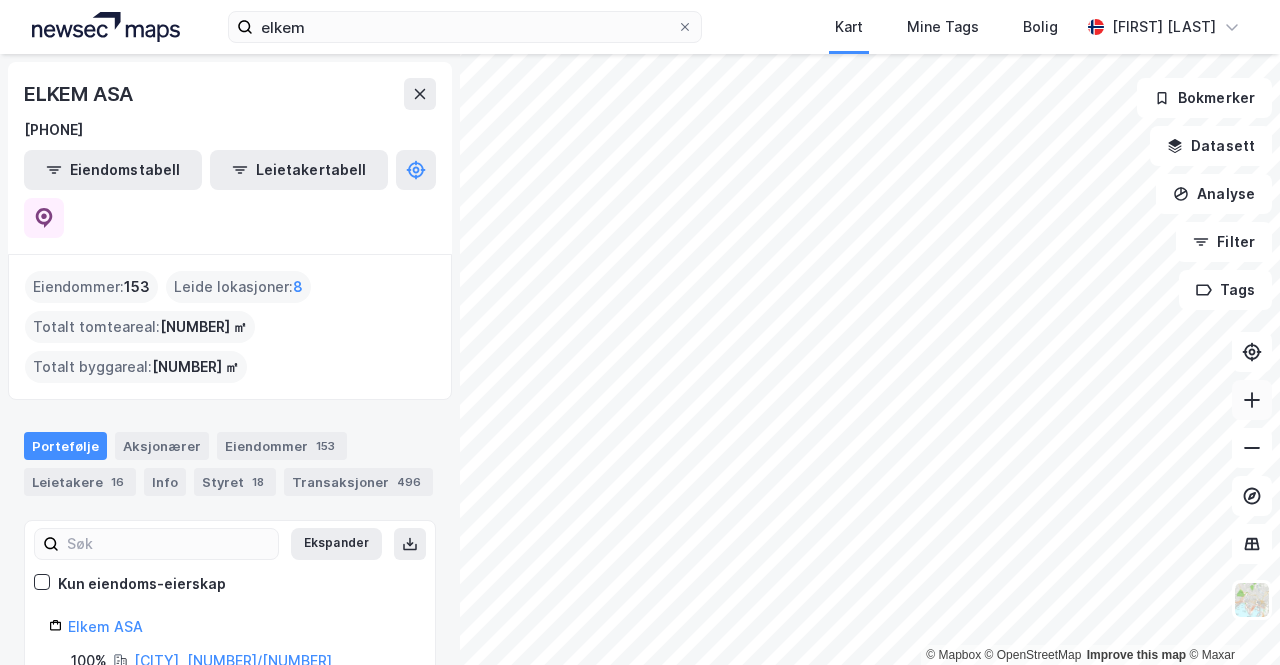 click 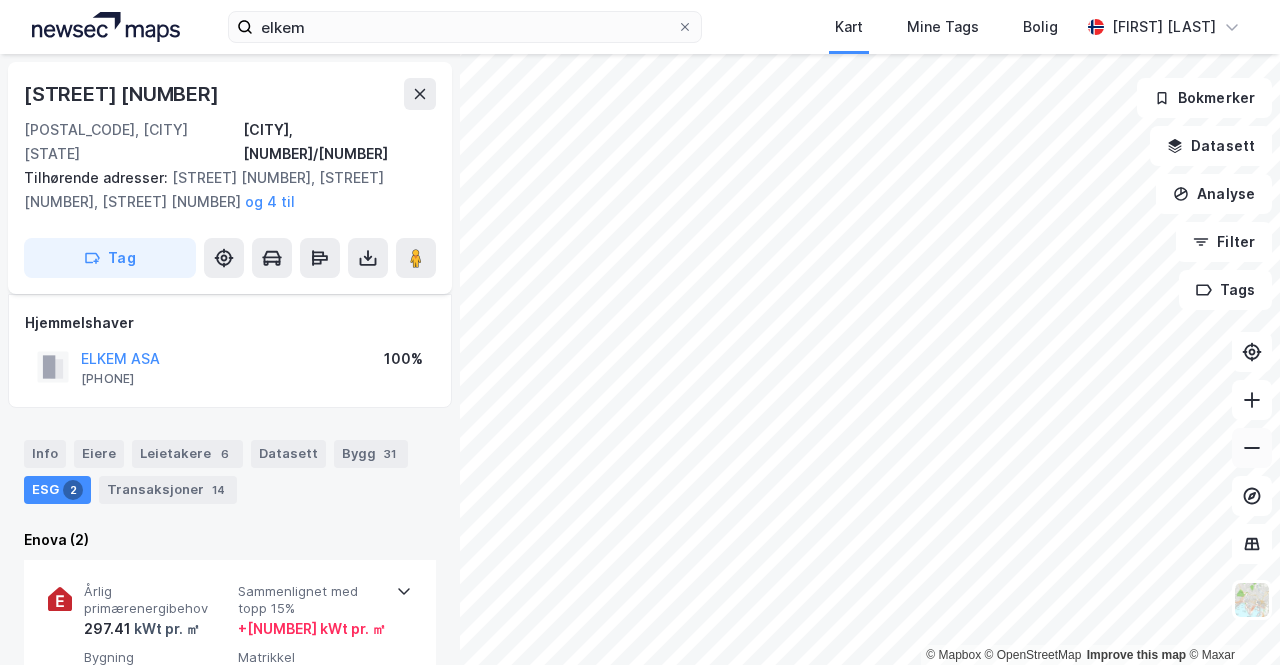 scroll, scrollTop: 218, scrollLeft: 0, axis: vertical 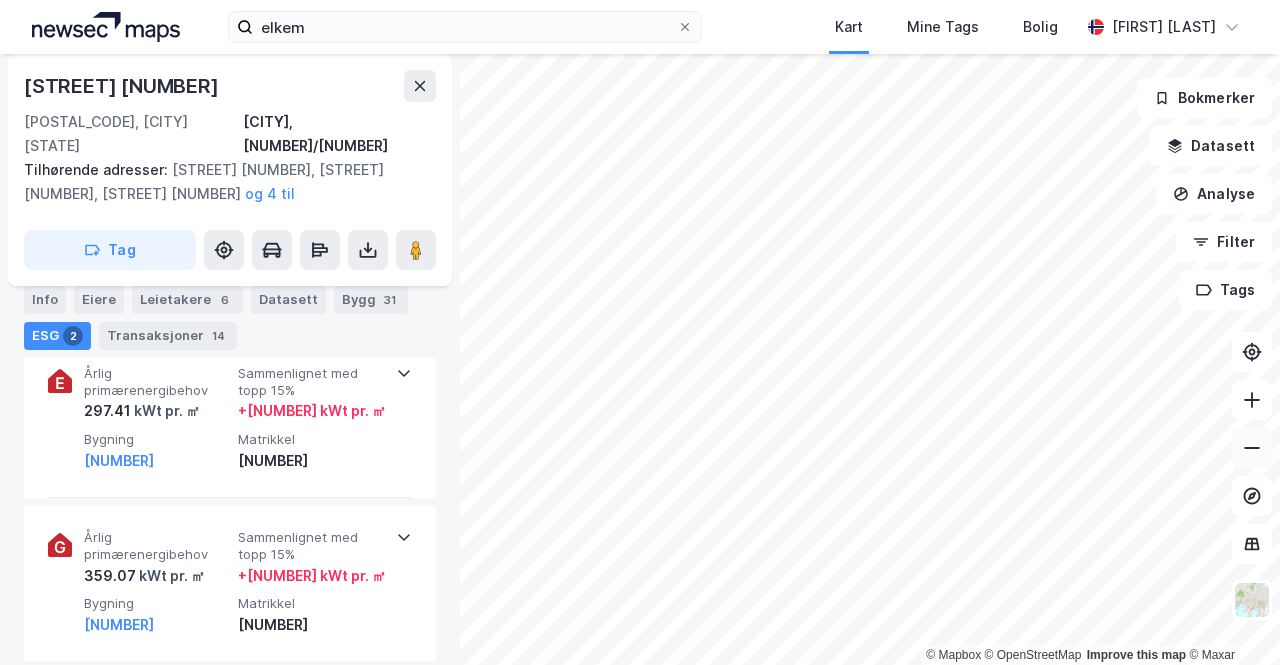 click 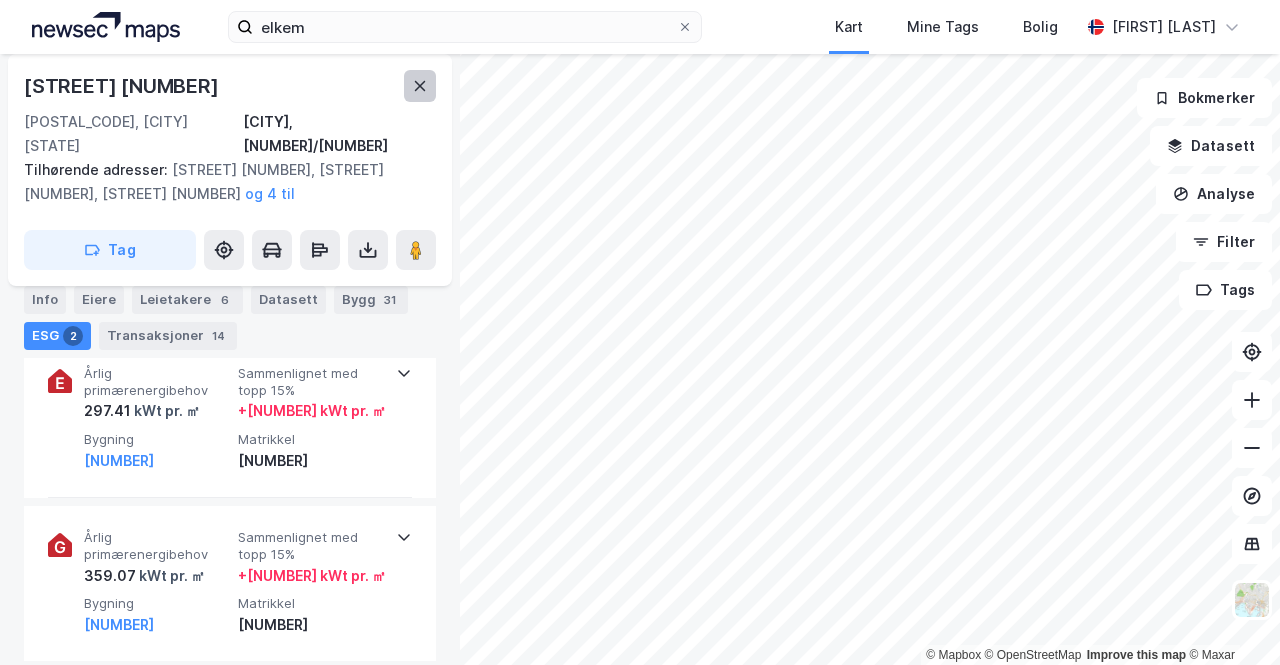 click 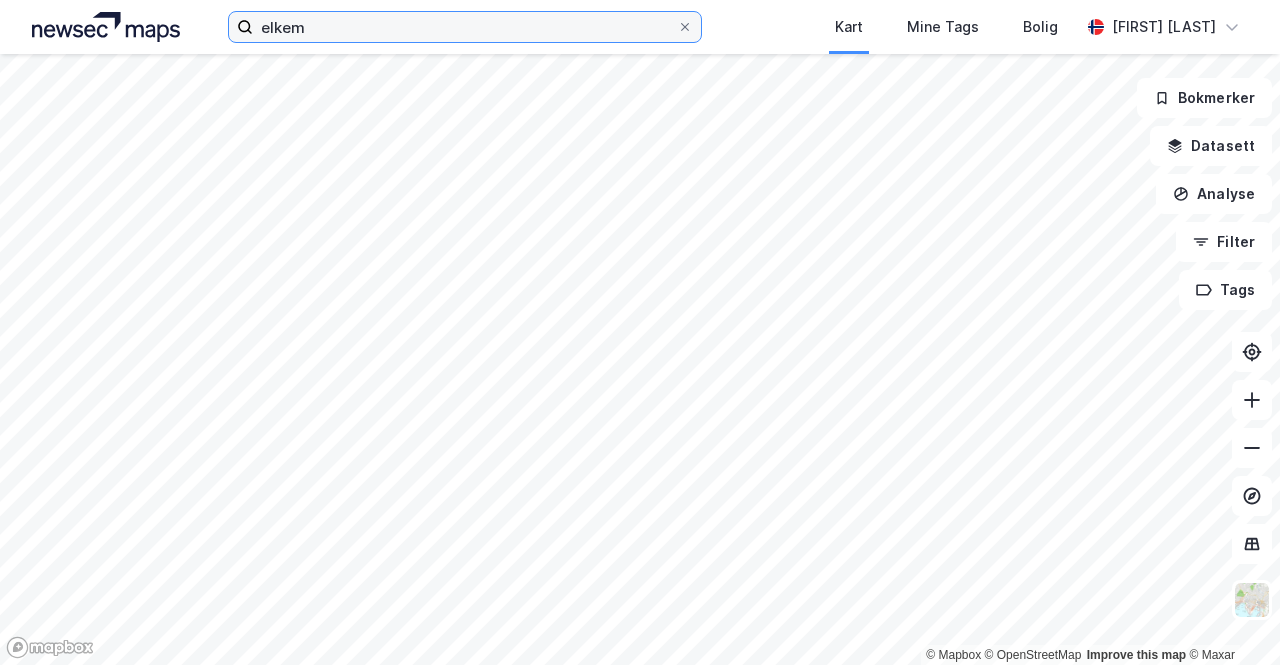 click on "elkem" at bounding box center [465, 27] 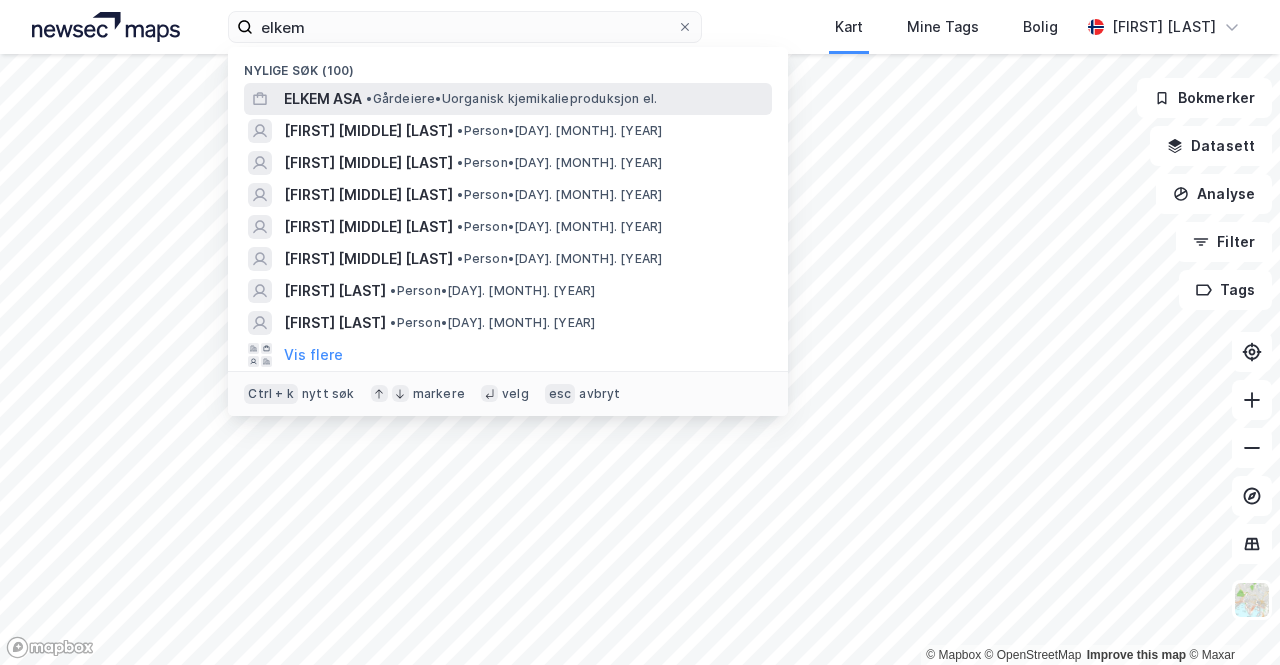 click on "ELKEM ASA" at bounding box center (323, 99) 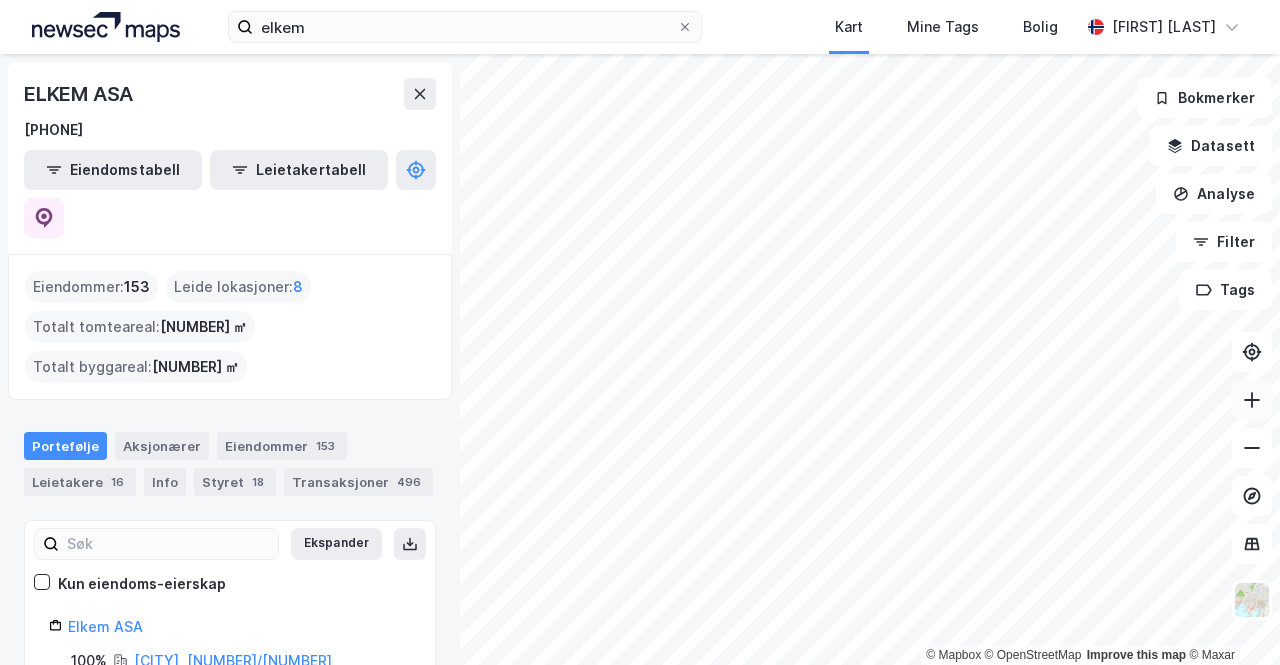 click 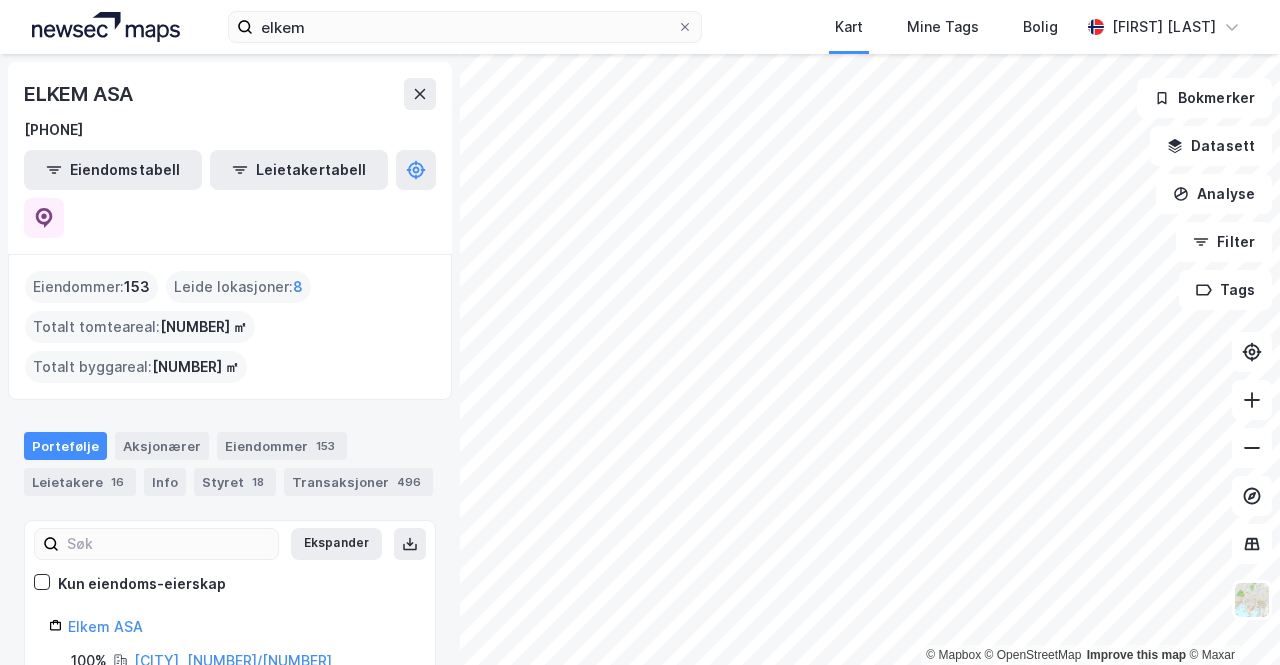 click on "[COMPANY] [COMPANY] [COMPANY] [FIRST] [LAST]" at bounding box center [640, 27] 